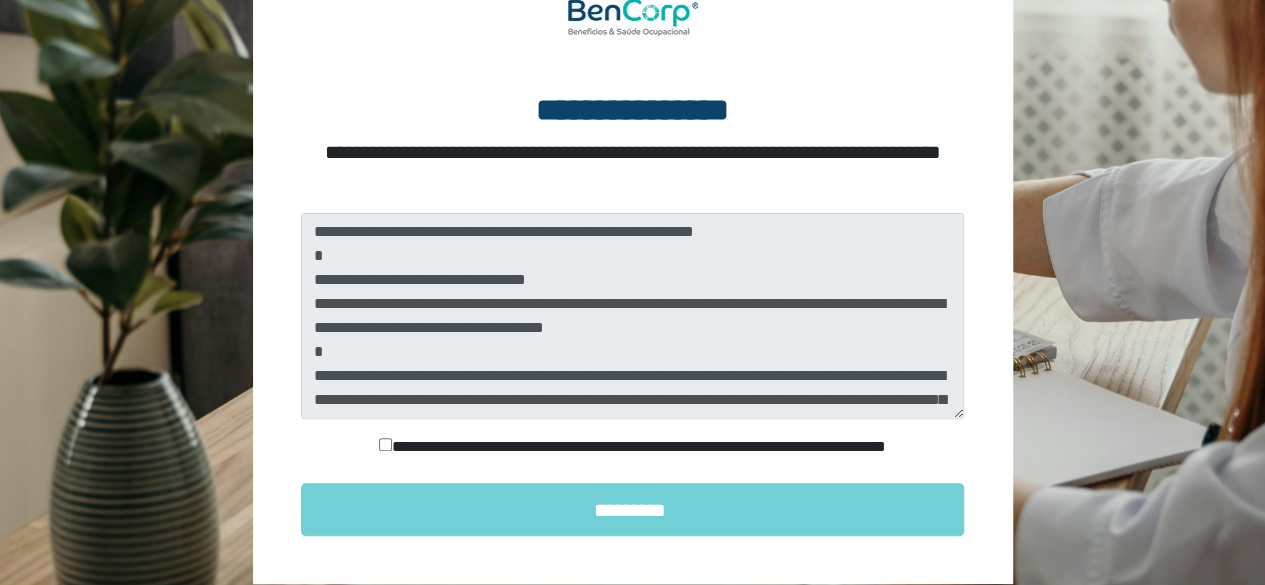 scroll, scrollTop: 200, scrollLeft: 0, axis: vertical 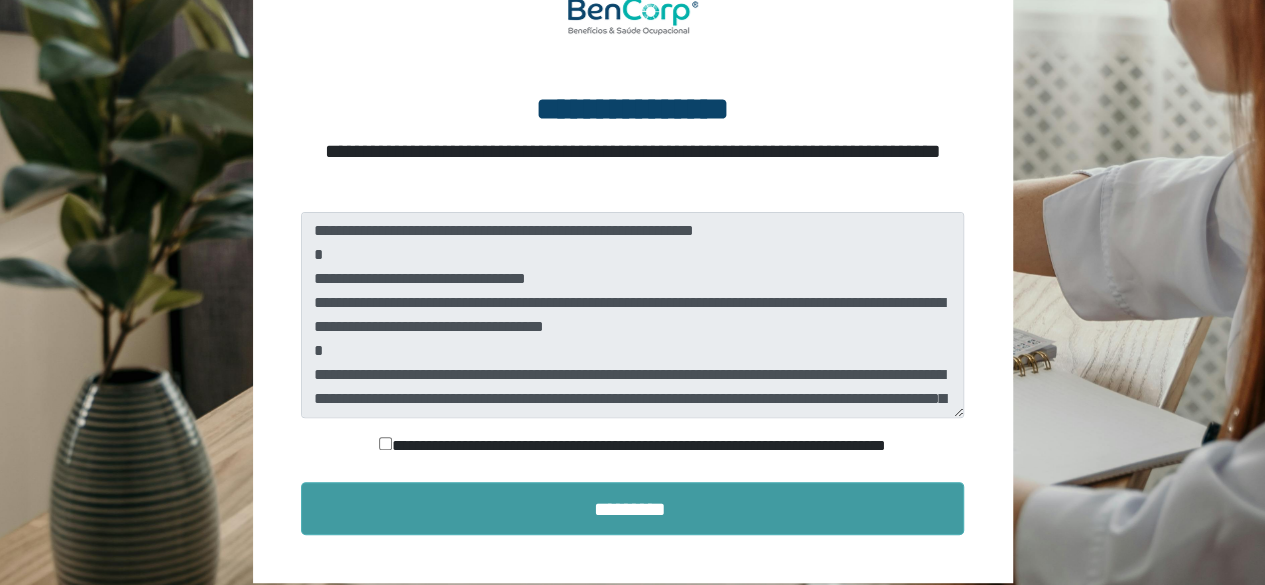 click on "*********" at bounding box center [633, 509] 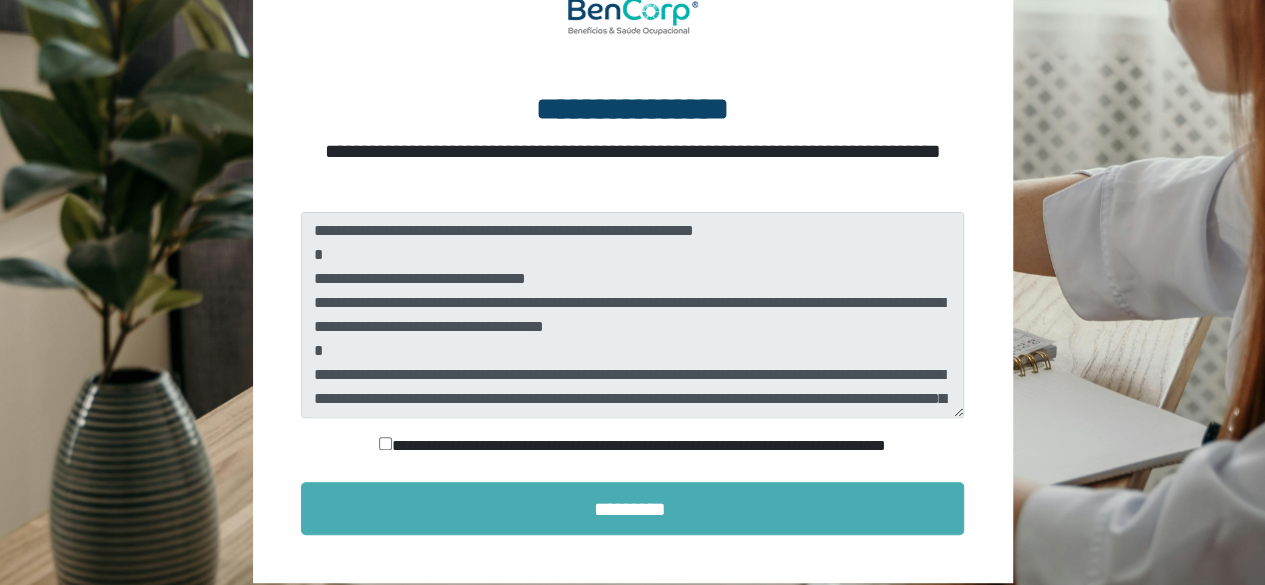 scroll, scrollTop: 156, scrollLeft: 0, axis: vertical 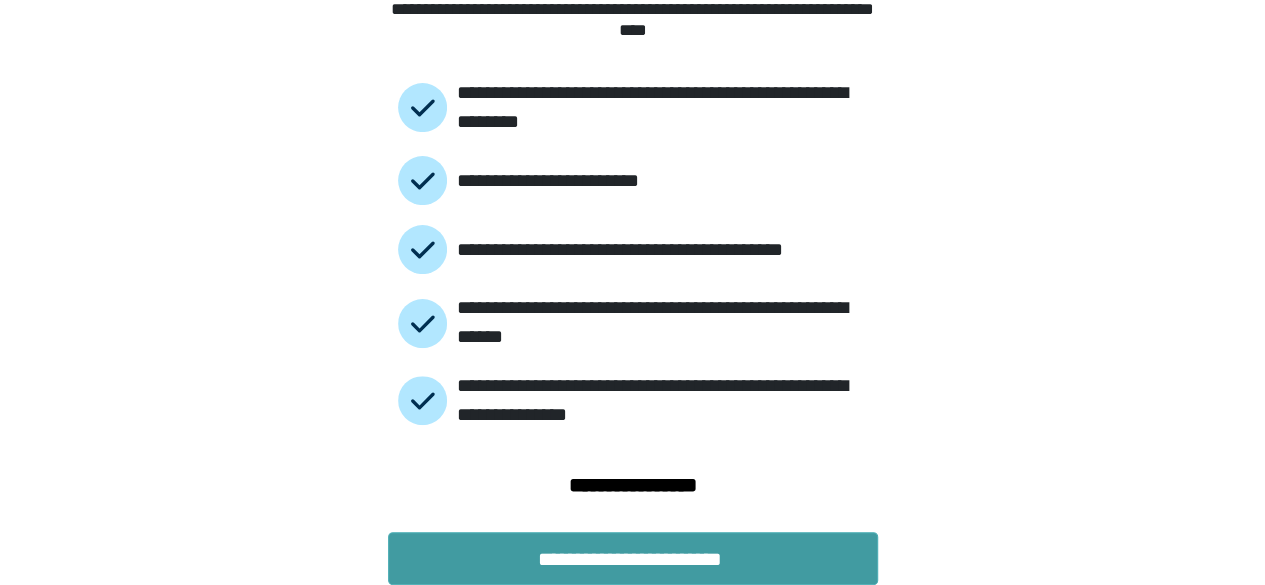 click on "**********" at bounding box center (633, 559) 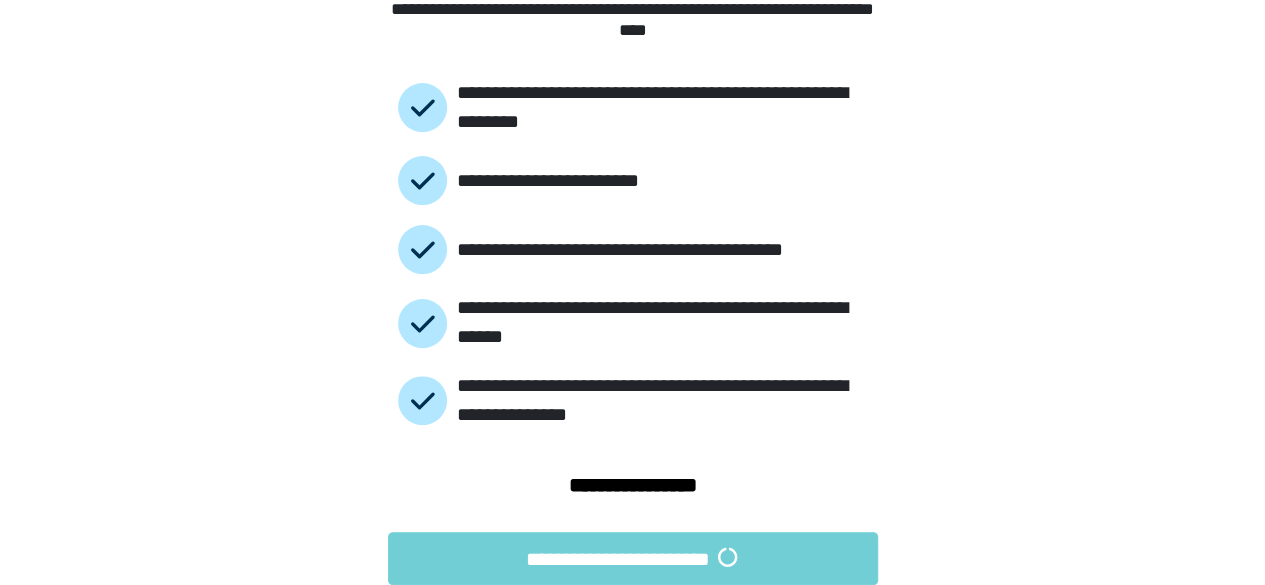 scroll, scrollTop: 26, scrollLeft: 0, axis: vertical 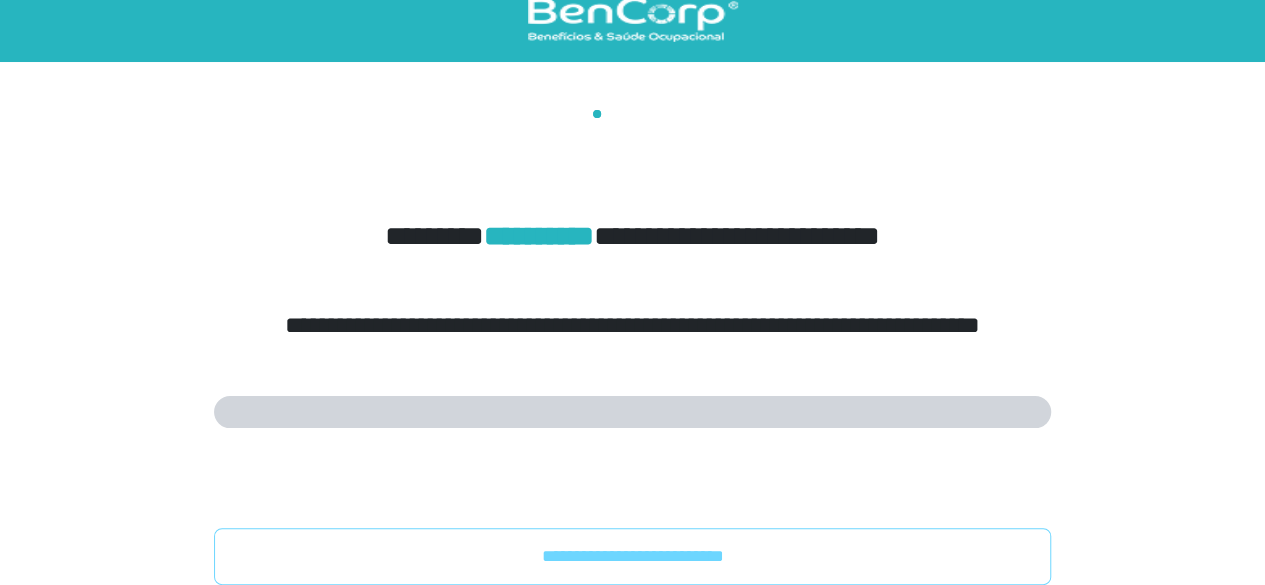 click on "**********" at bounding box center [633, 347] 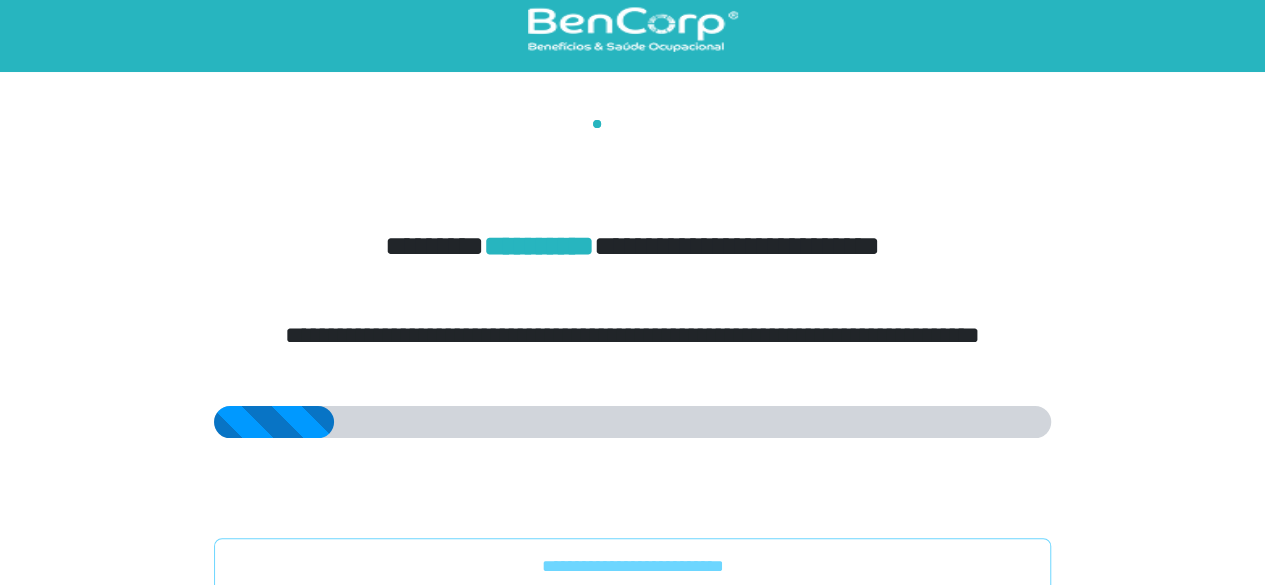 scroll, scrollTop: 26, scrollLeft: 0, axis: vertical 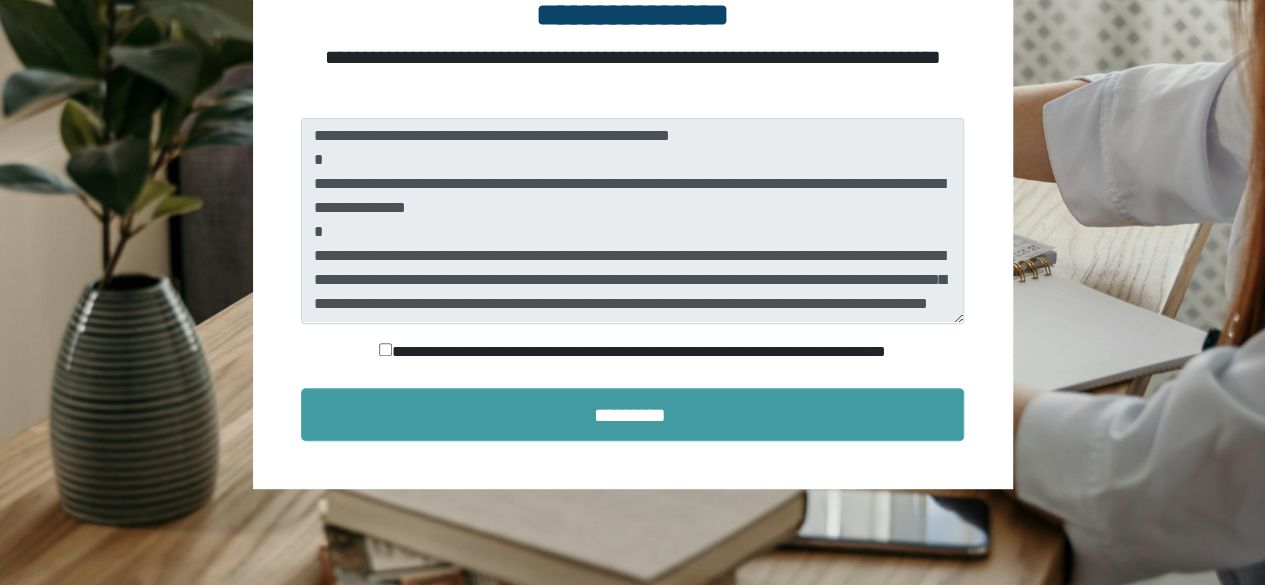 click on "*********" at bounding box center (633, 415) 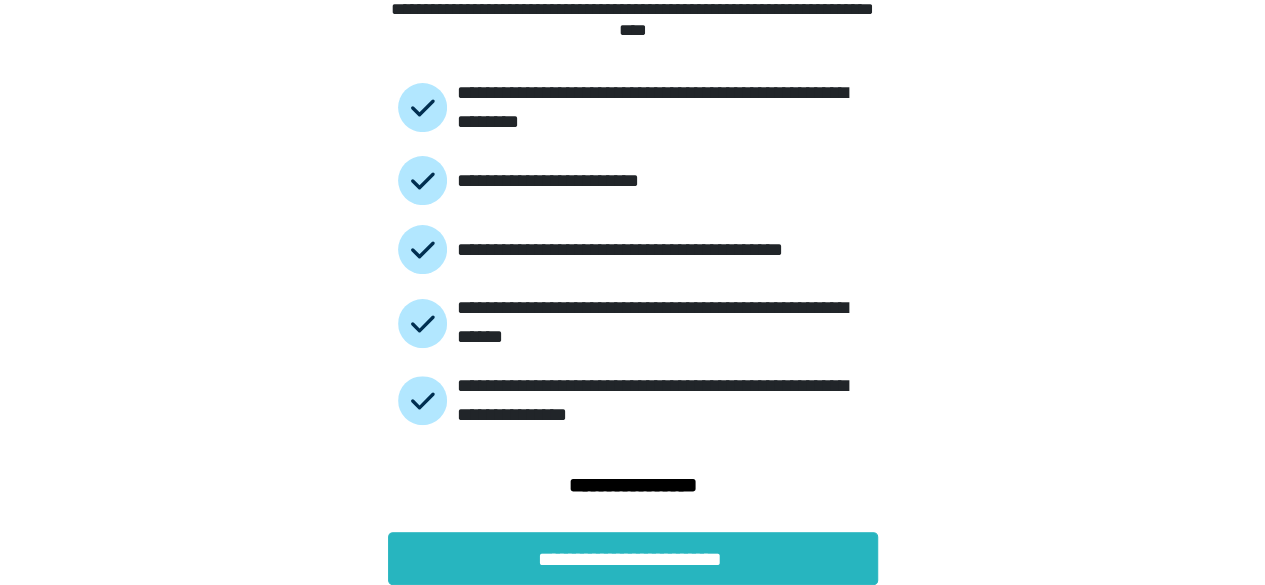 scroll, scrollTop: 156, scrollLeft: 0, axis: vertical 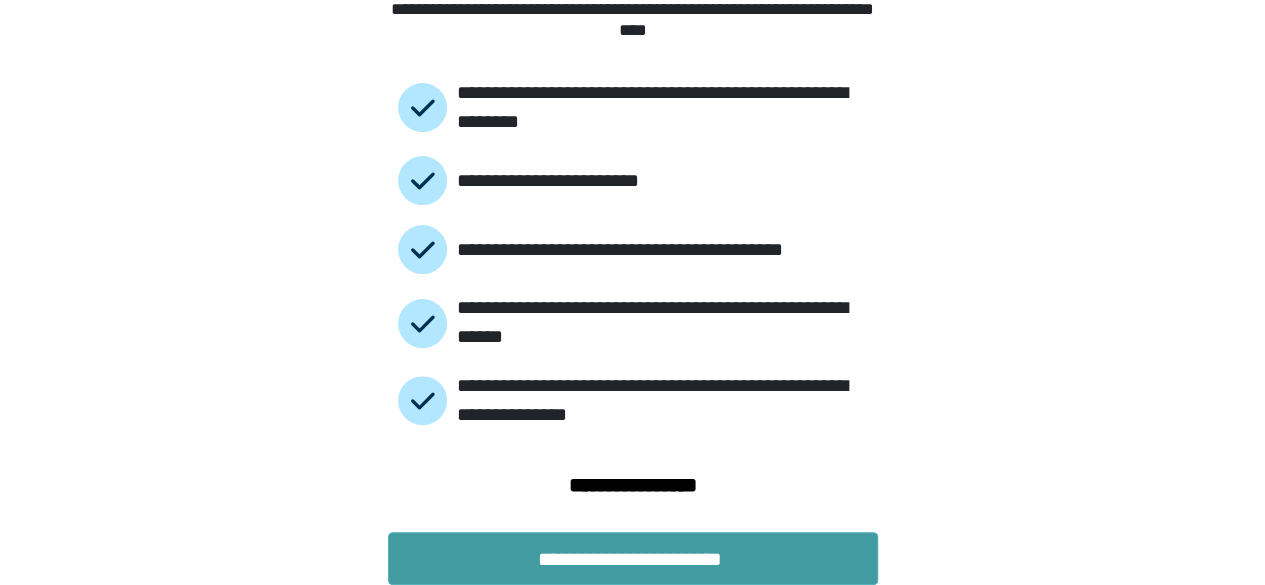 click on "**********" at bounding box center [633, 559] 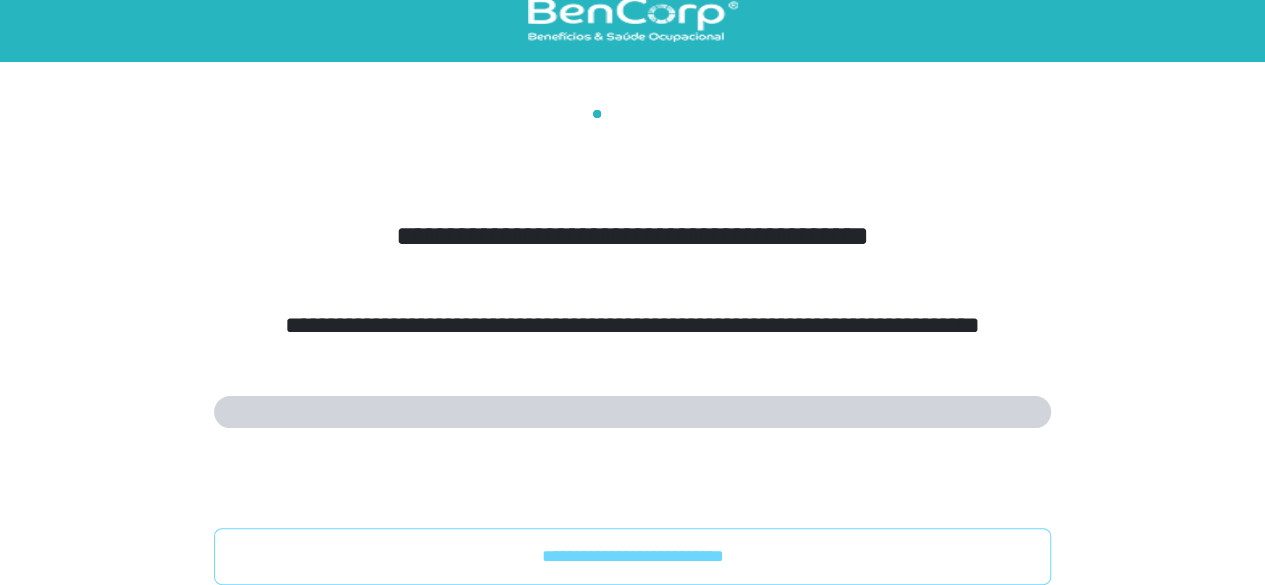 scroll, scrollTop: 0, scrollLeft: 0, axis: both 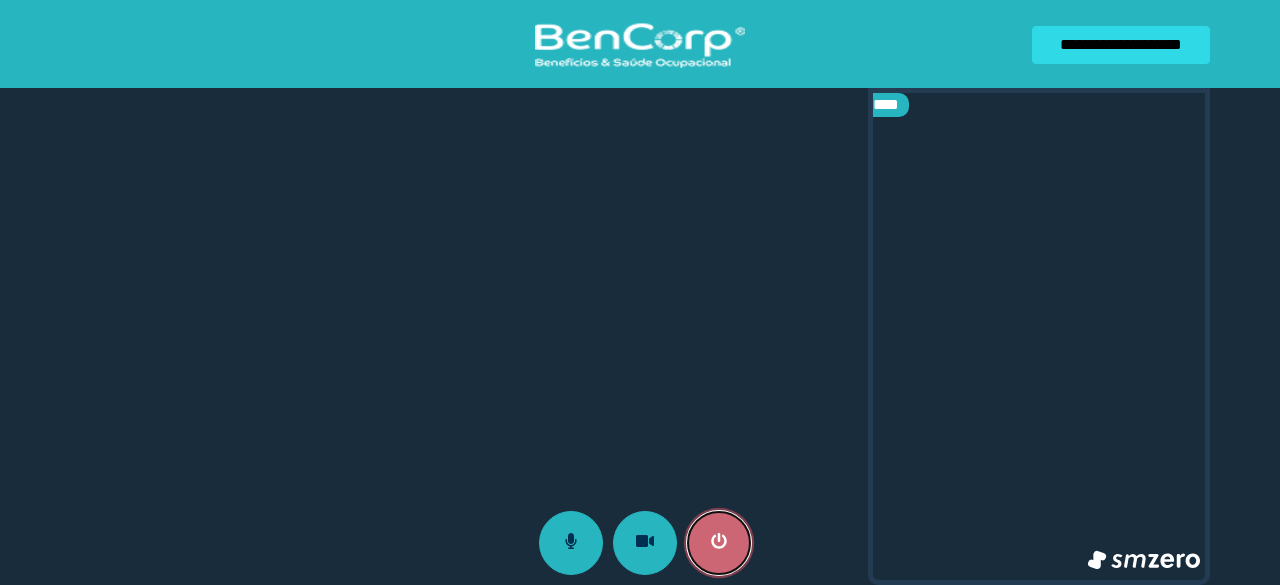 click at bounding box center (719, 543) 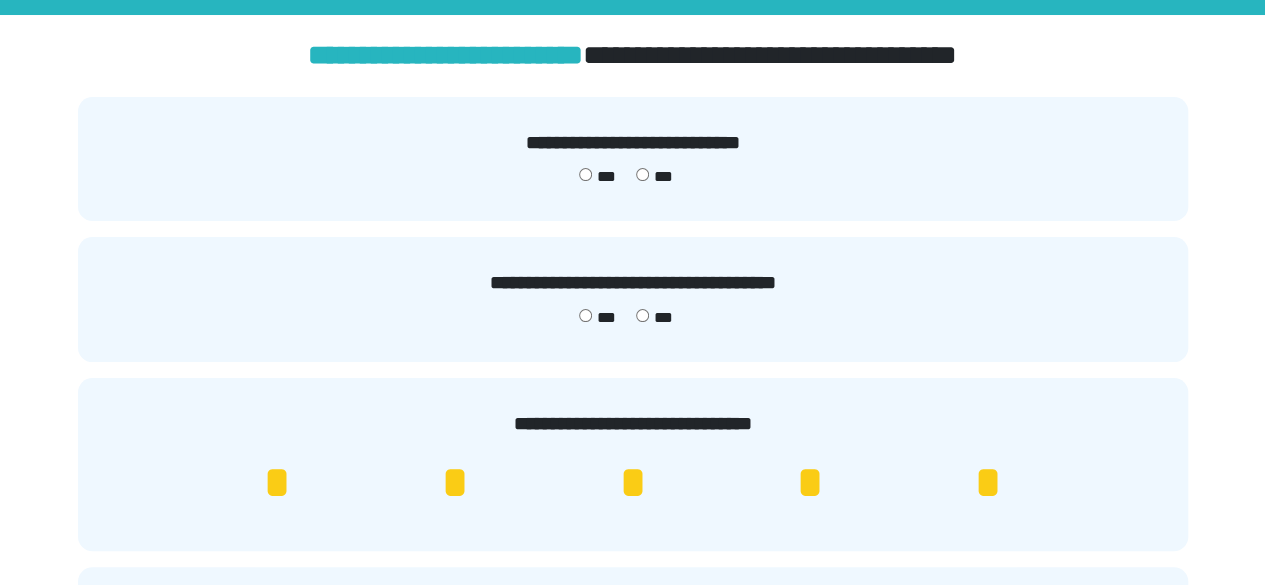 scroll, scrollTop: 200, scrollLeft: 0, axis: vertical 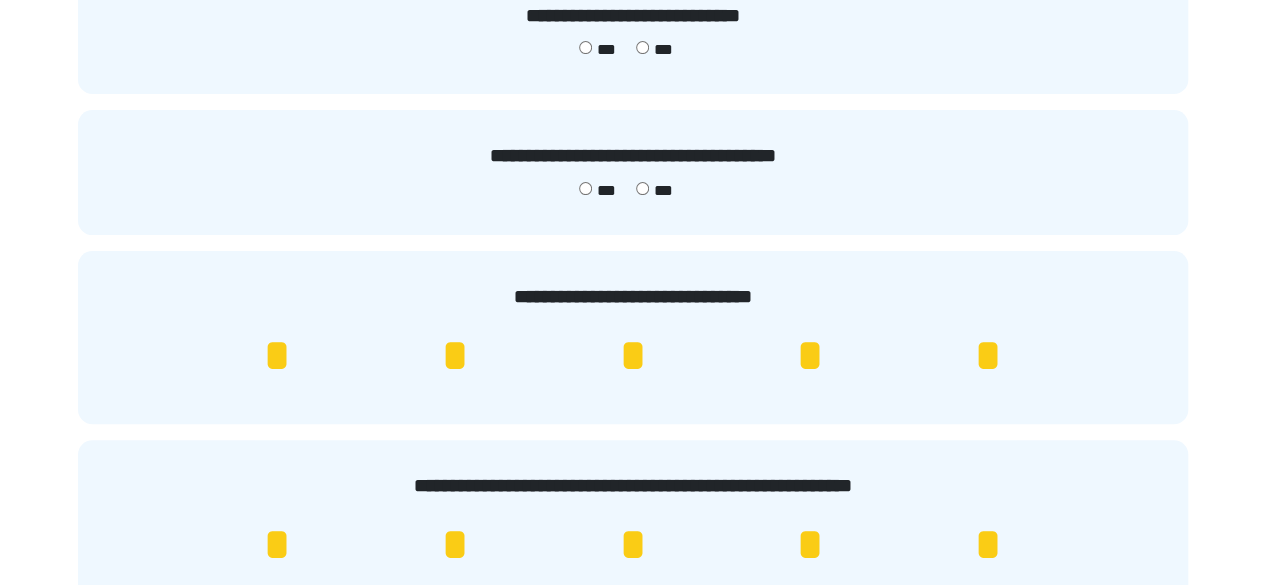 click on "*" at bounding box center [988, 356] 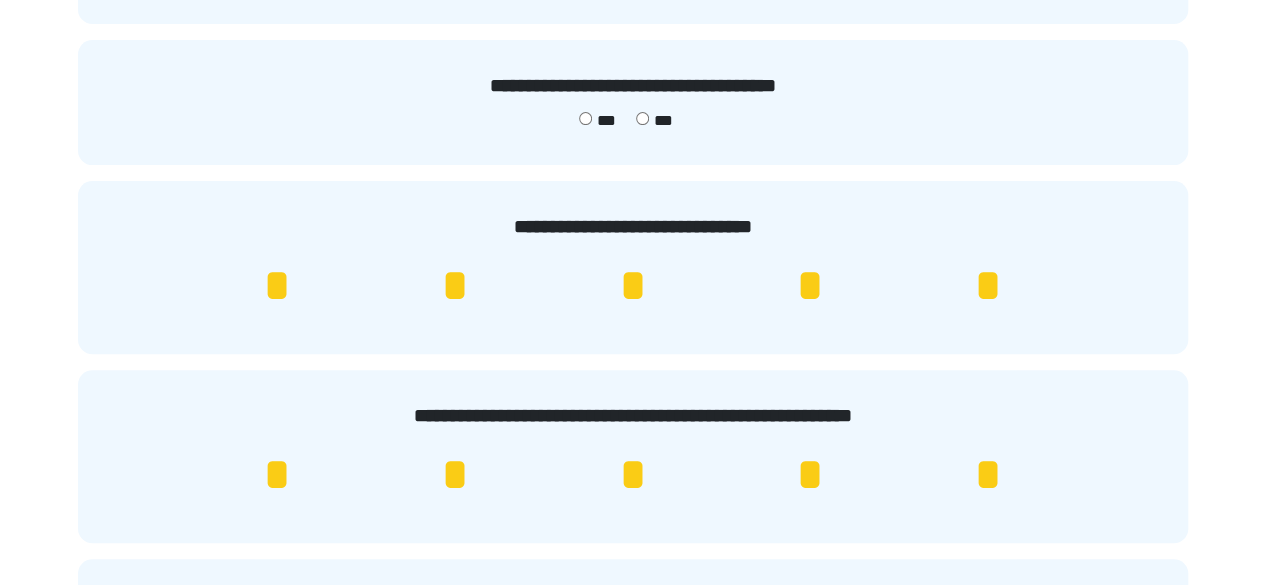 scroll, scrollTop: 400, scrollLeft: 0, axis: vertical 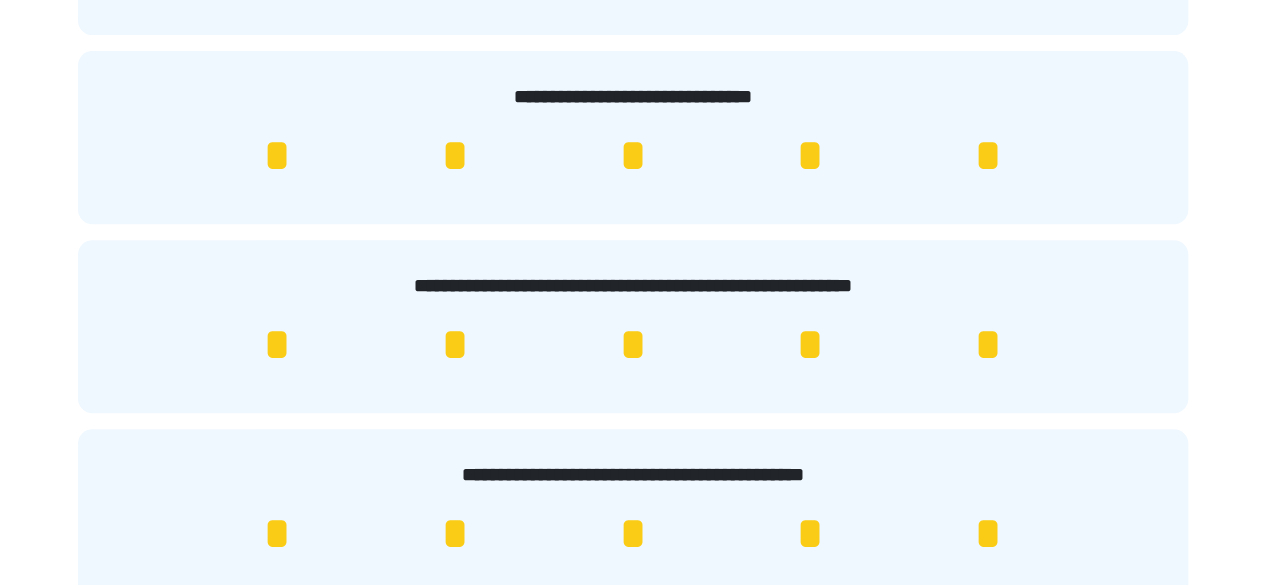 click on "*" at bounding box center [988, 345] 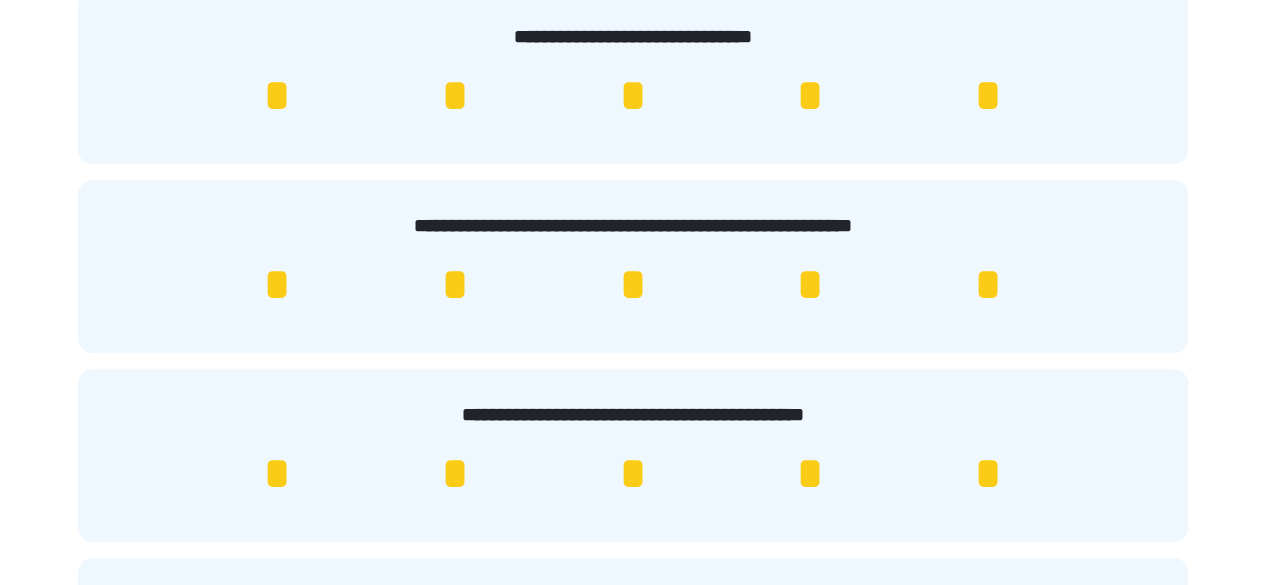 scroll, scrollTop: 600, scrollLeft: 0, axis: vertical 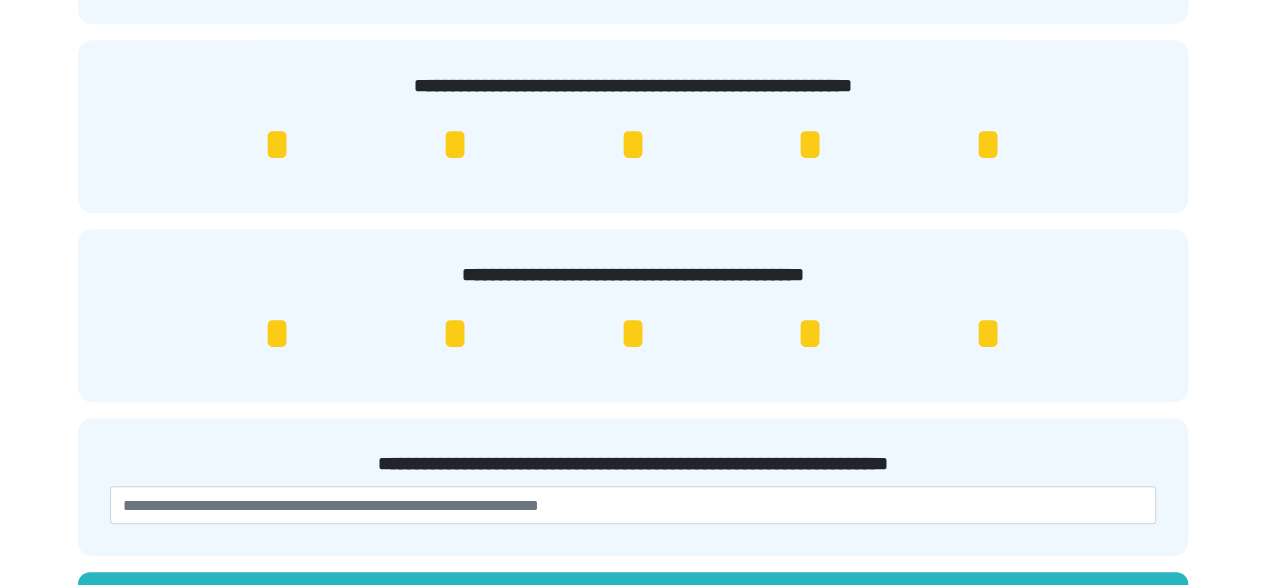 click on "*" at bounding box center [988, 334] 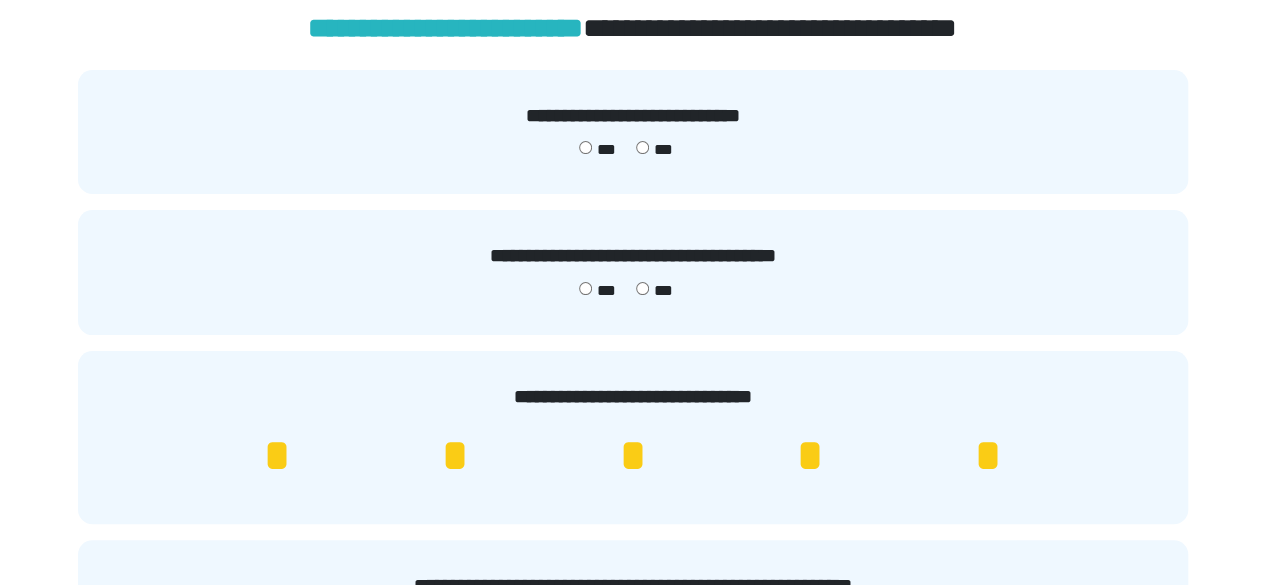 scroll, scrollTop: 0, scrollLeft: 0, axis: both 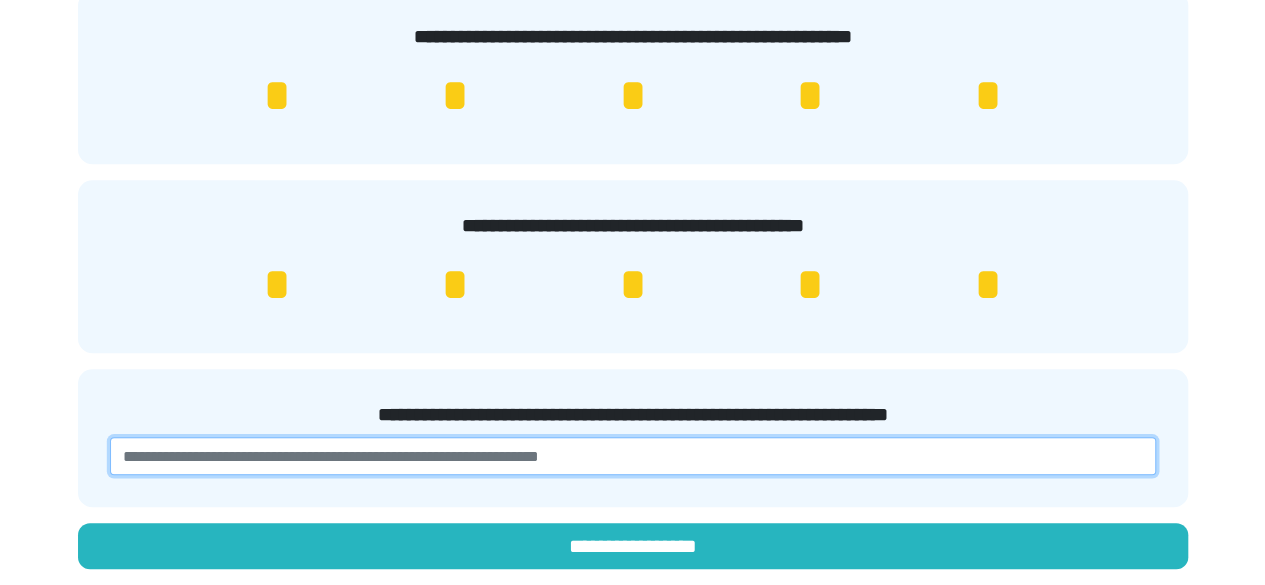 click at bounding box center [633, 456] 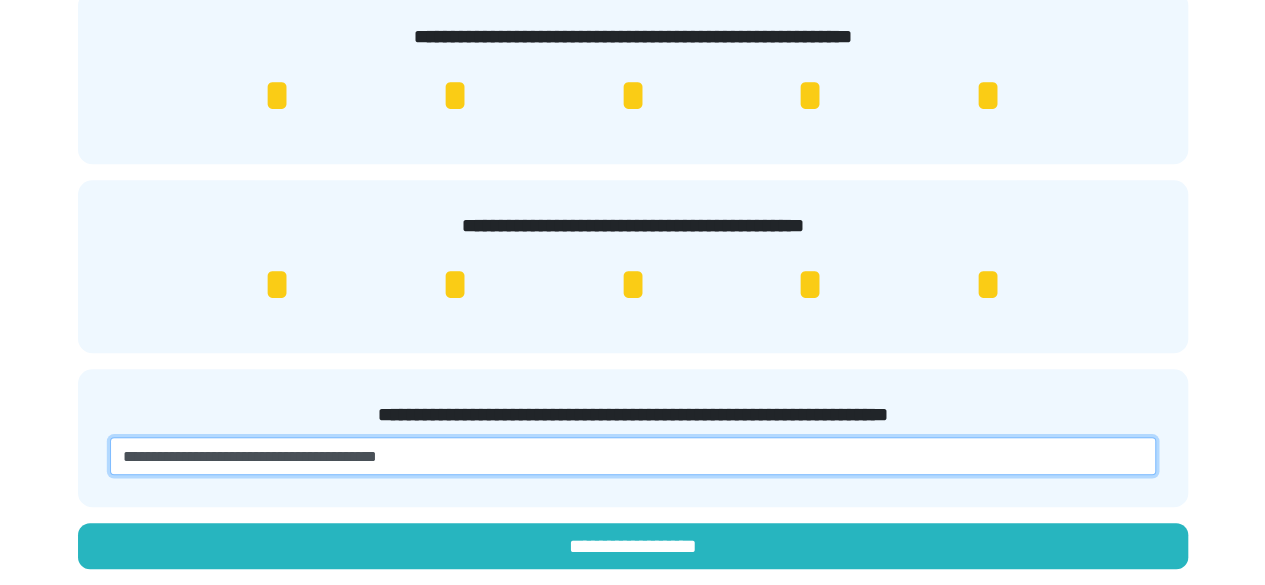 type on "**********" 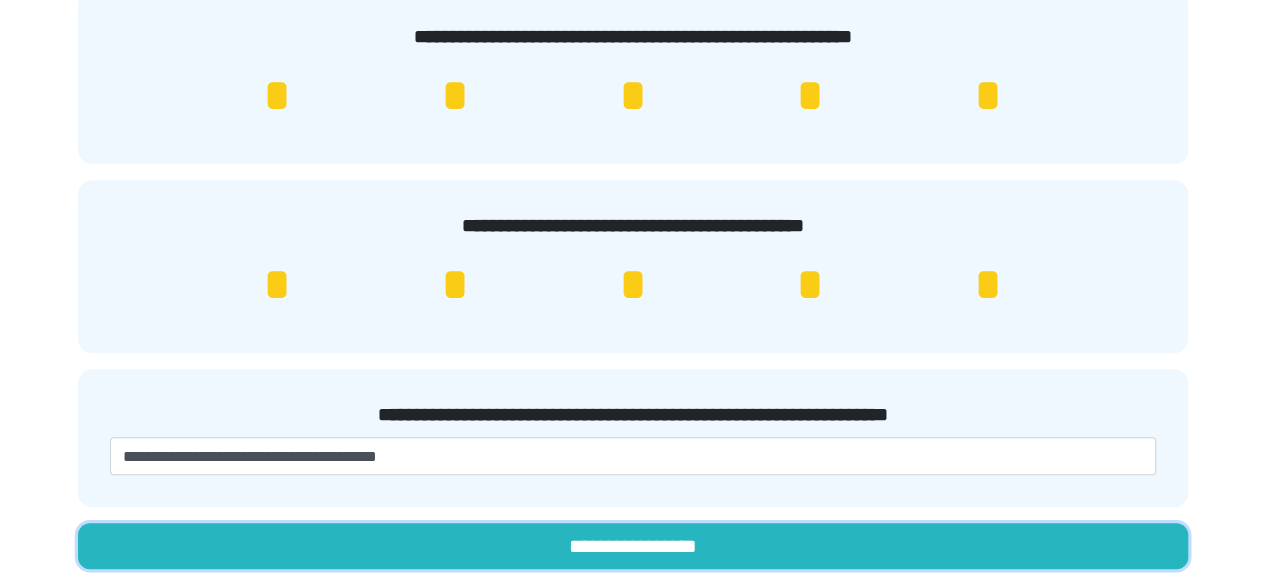 type 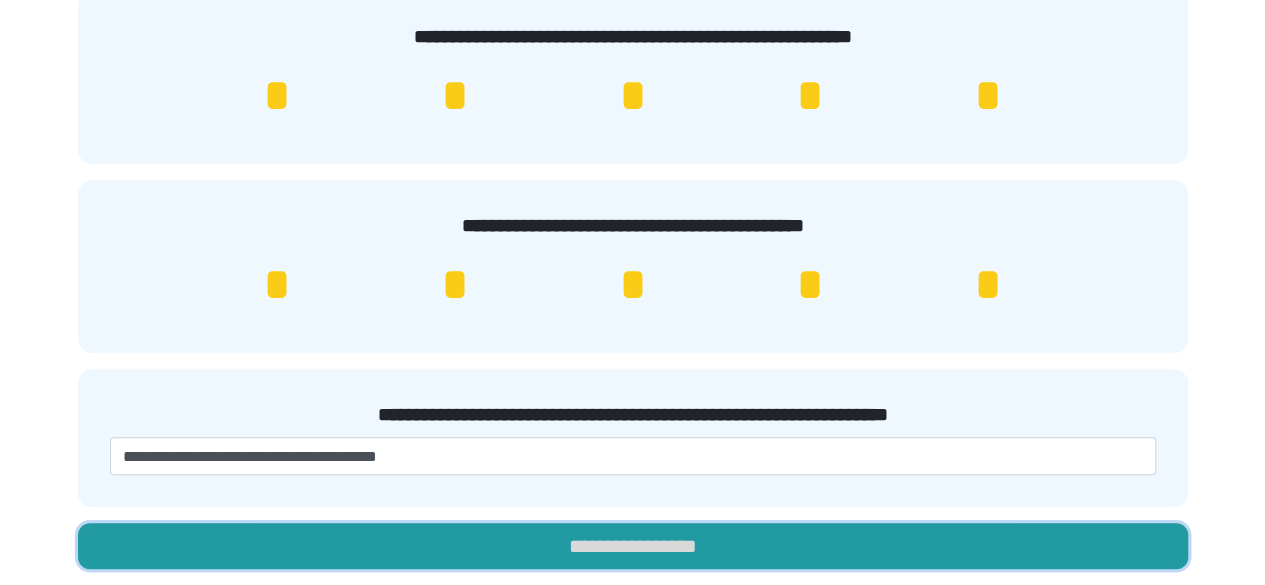 click on "**********" at bounding box center (633, 546) 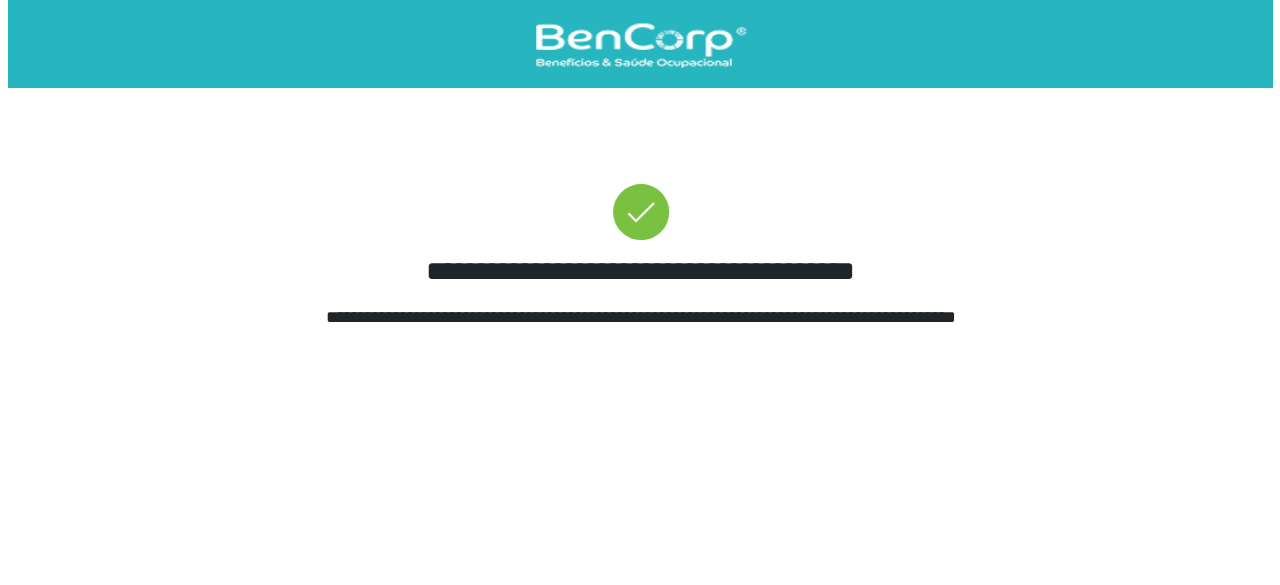 scroll, scrollTop: 0, scrollLeft: 0, axis: both 